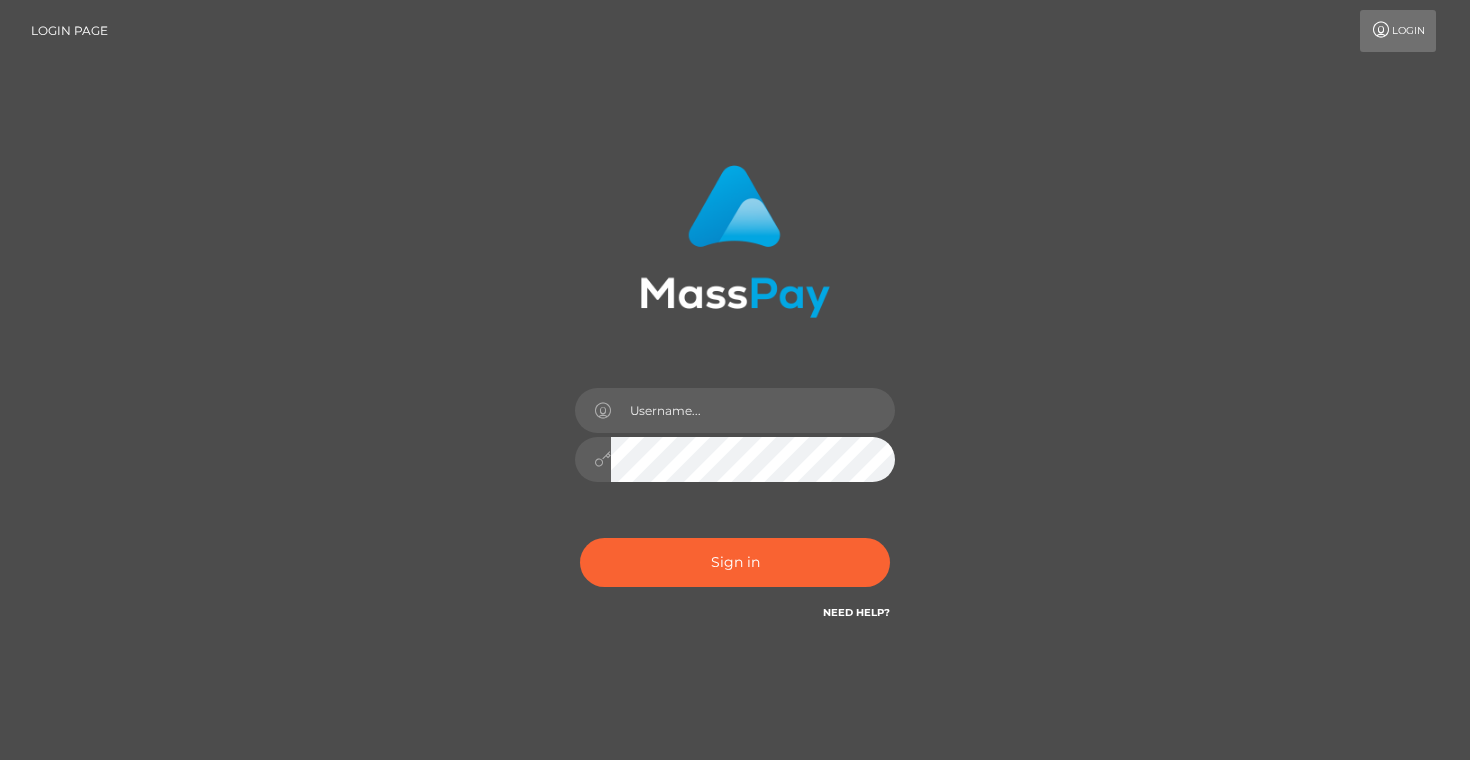 scroll, scrollTop: 0, scrollLeft: 0, axis: both 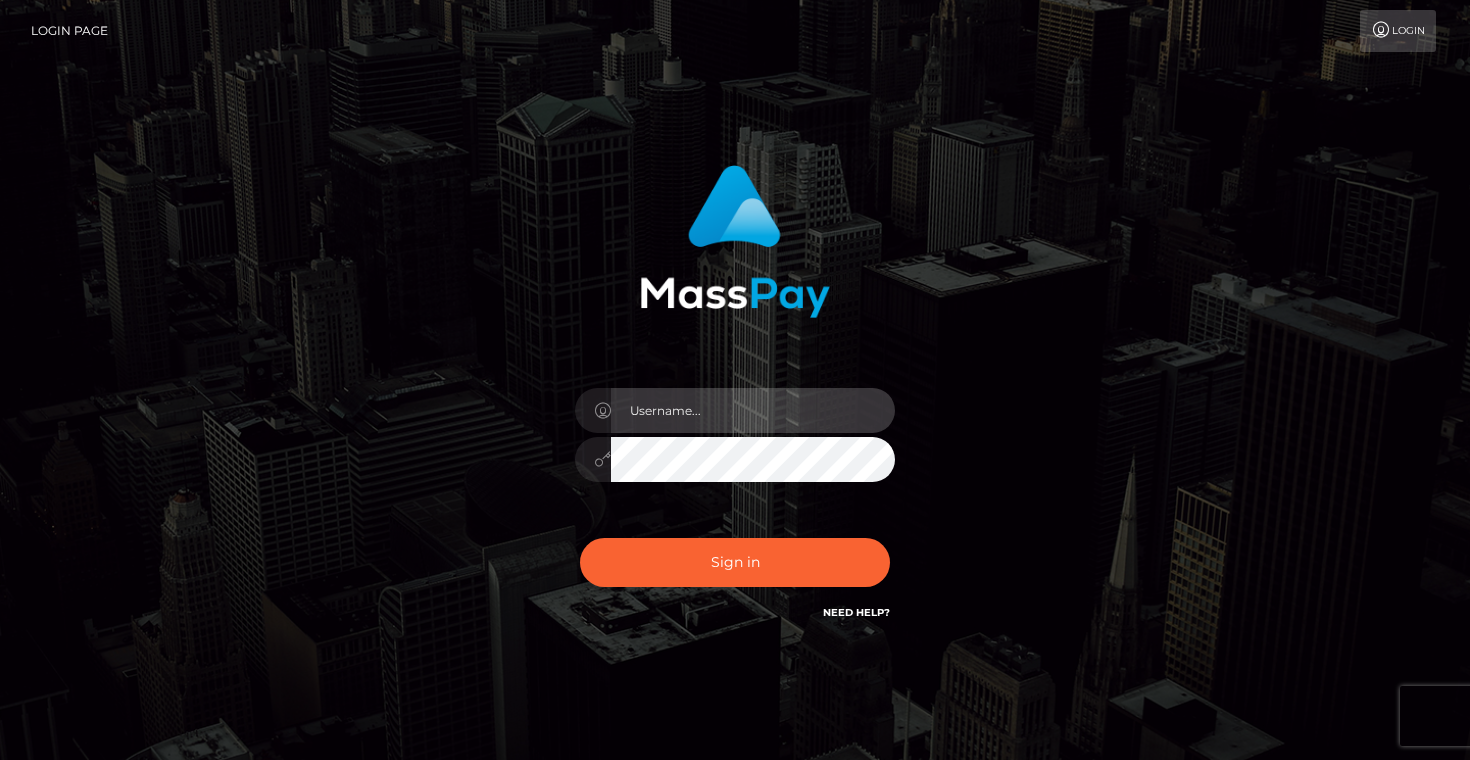 click at bounding box center [753, 410] 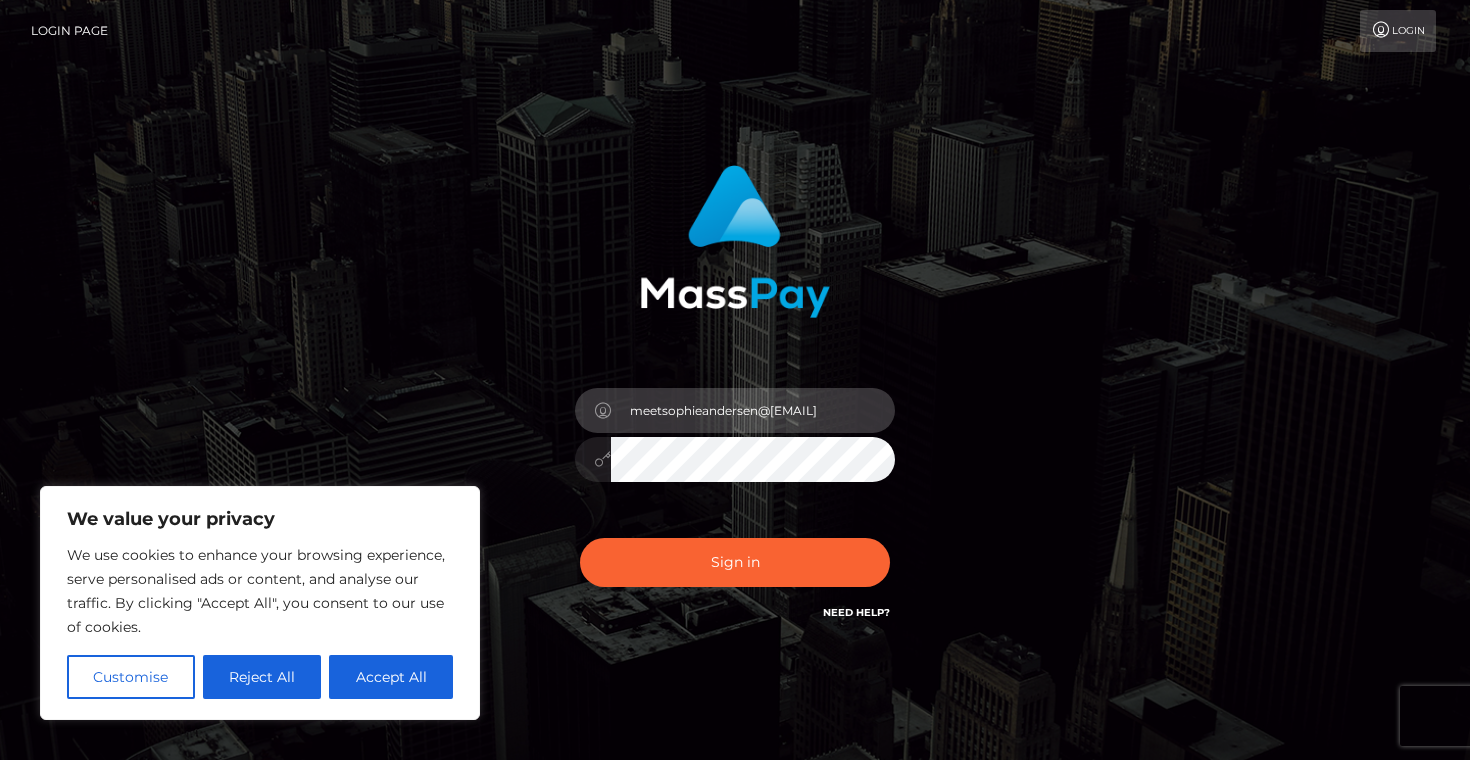 type on "meetsophieandersen@gmail.com" 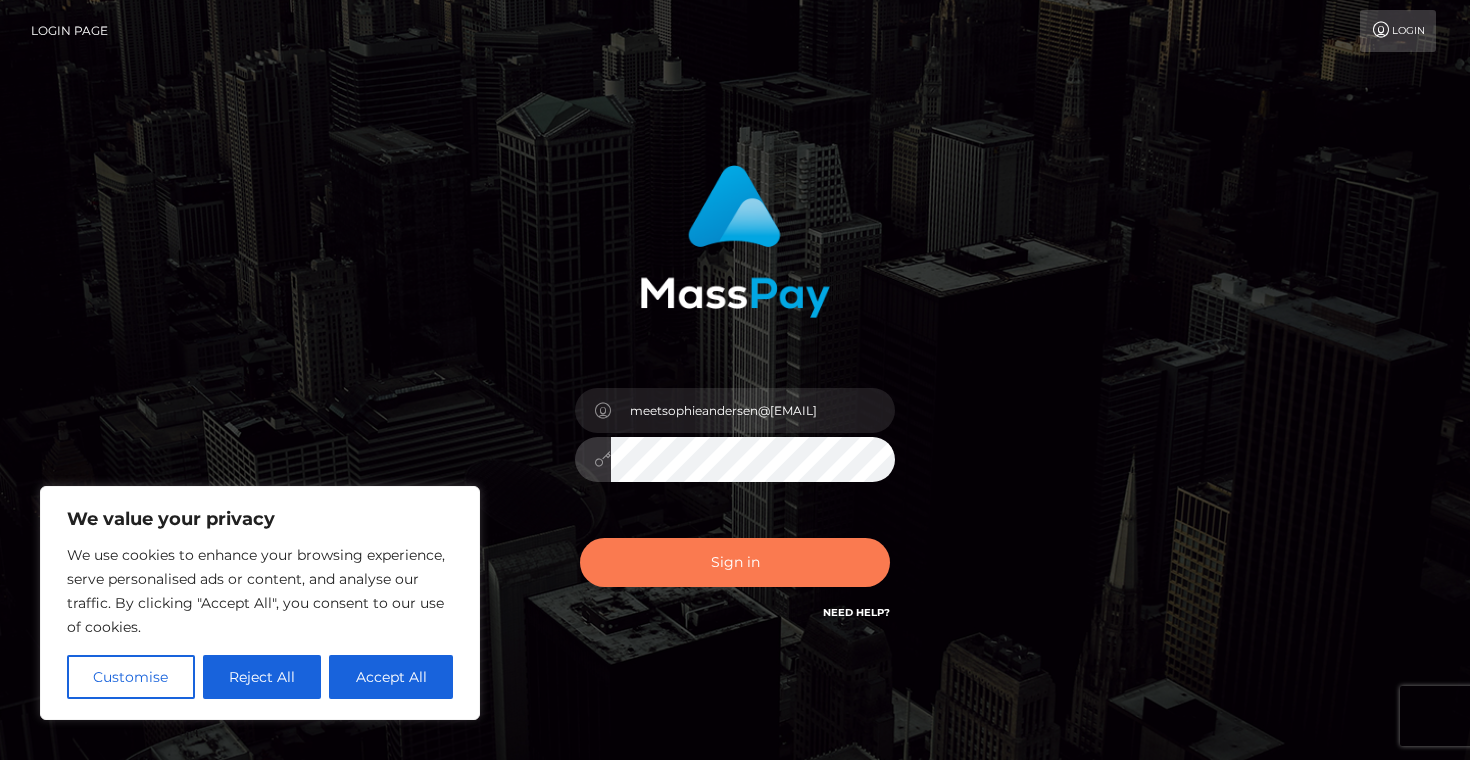 click on "Sign in" at bounding box center (735, 562) 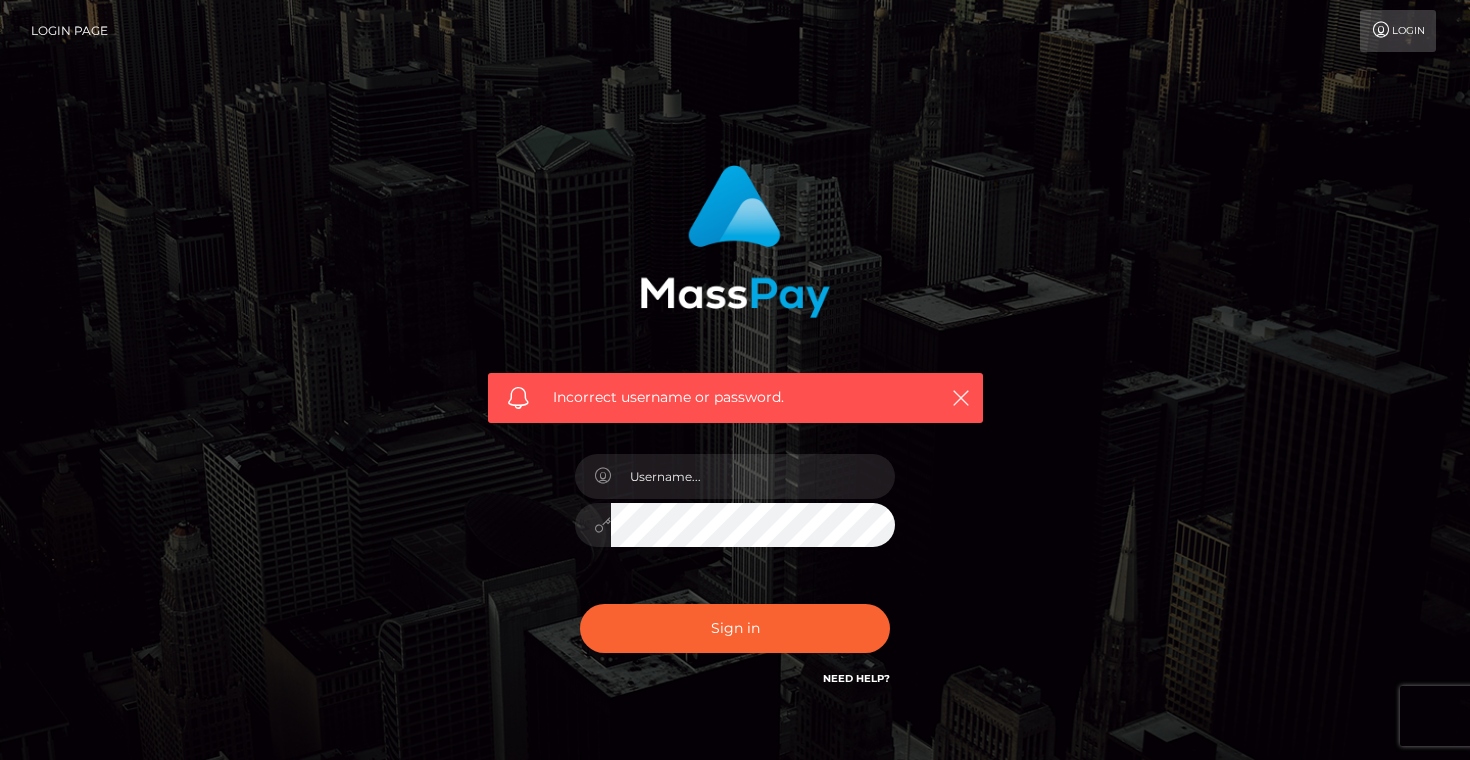 scroll, scrollTop: 0, scrollLeft: 0, axis: both 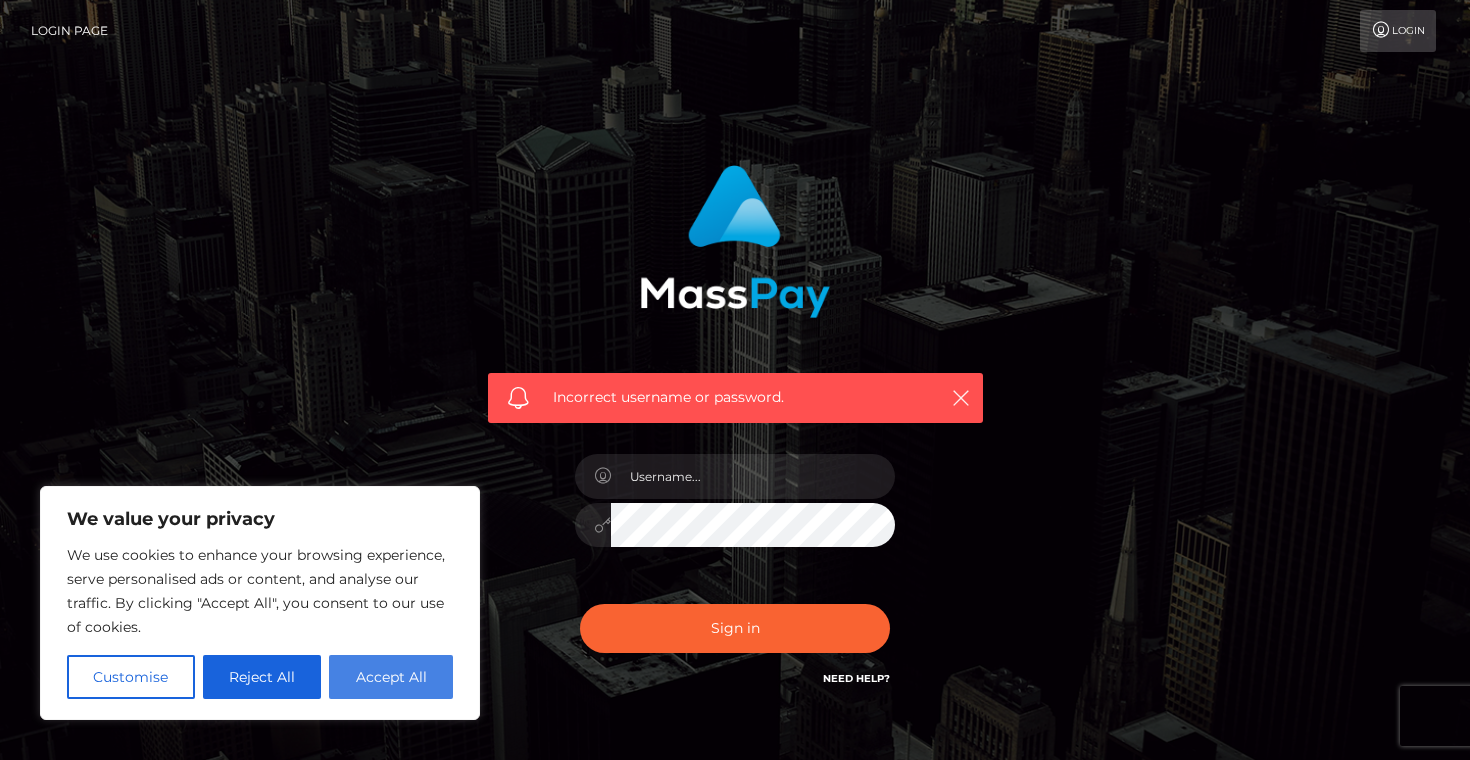 click on "Accept All" at bounding box center (391, 677) 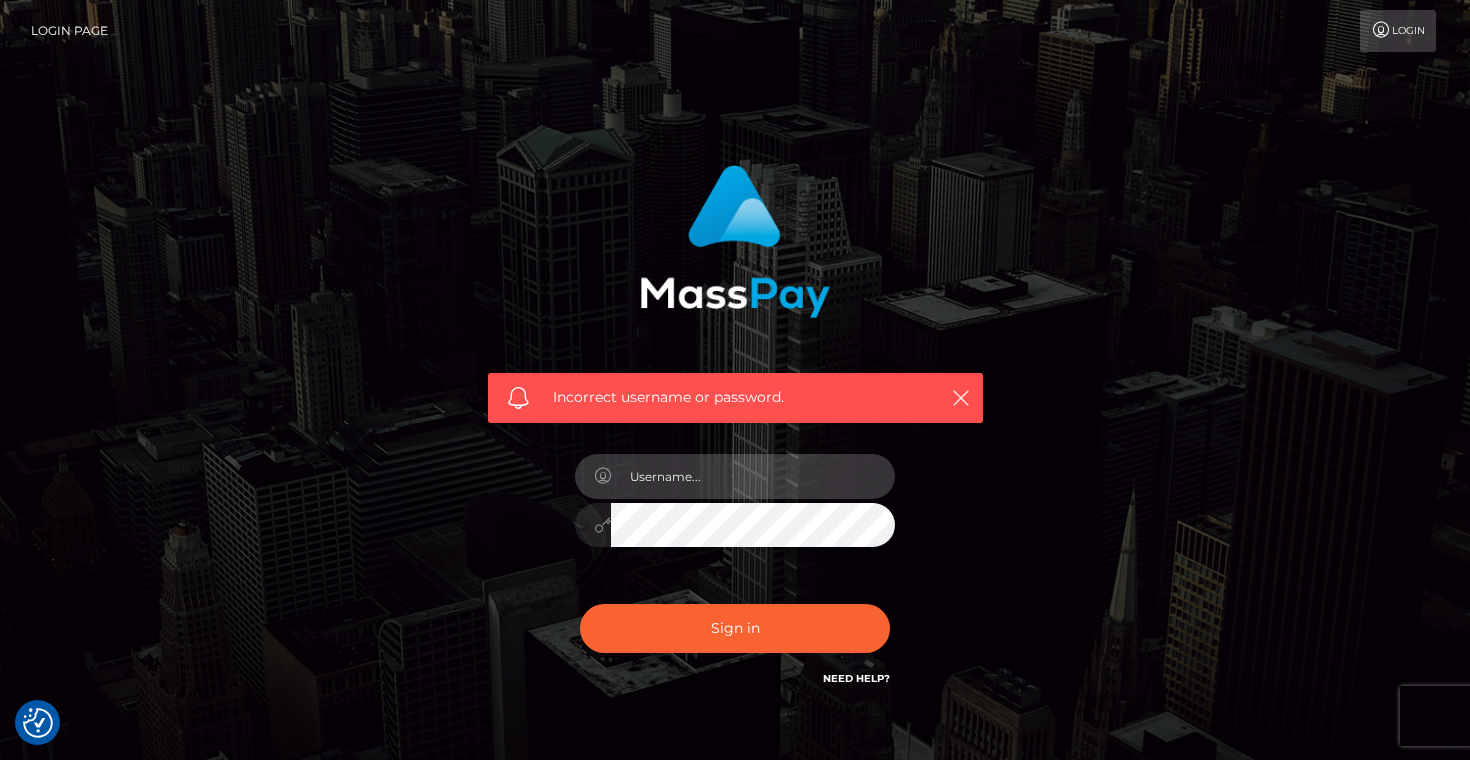 click at bounding box center [753, 476] 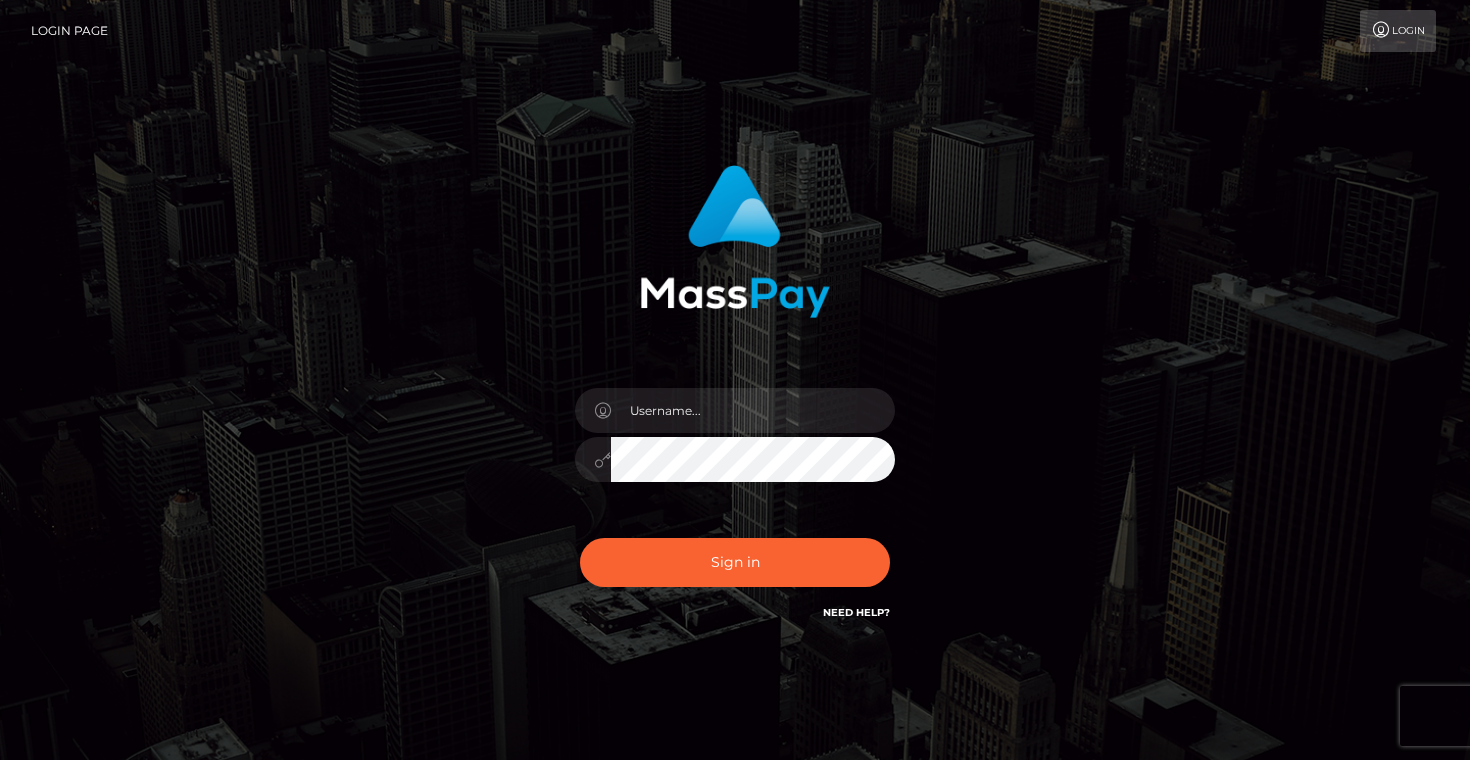 scroll, scrollTop: 0, scrollLeft: 0, axis: both 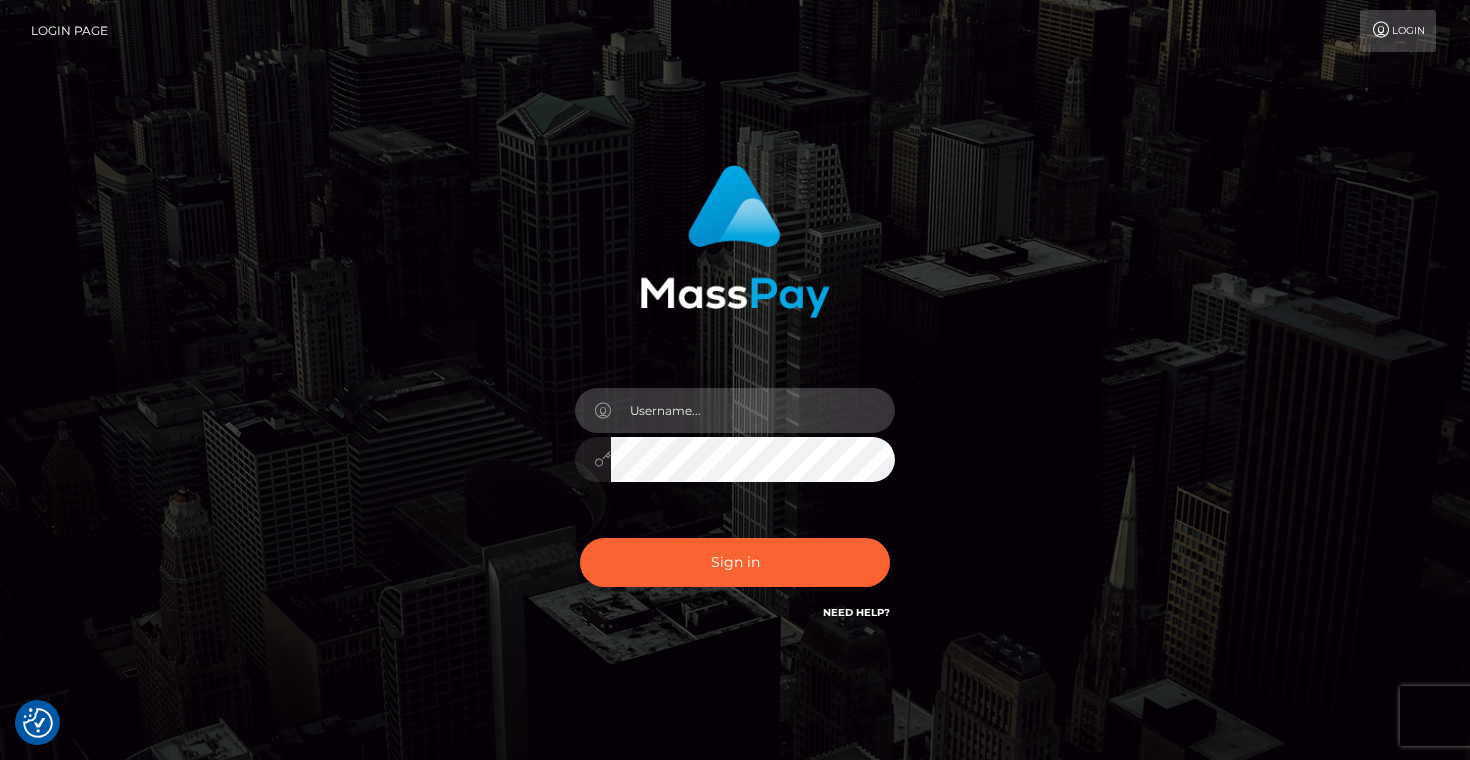 click at bounding box center [753, 410] 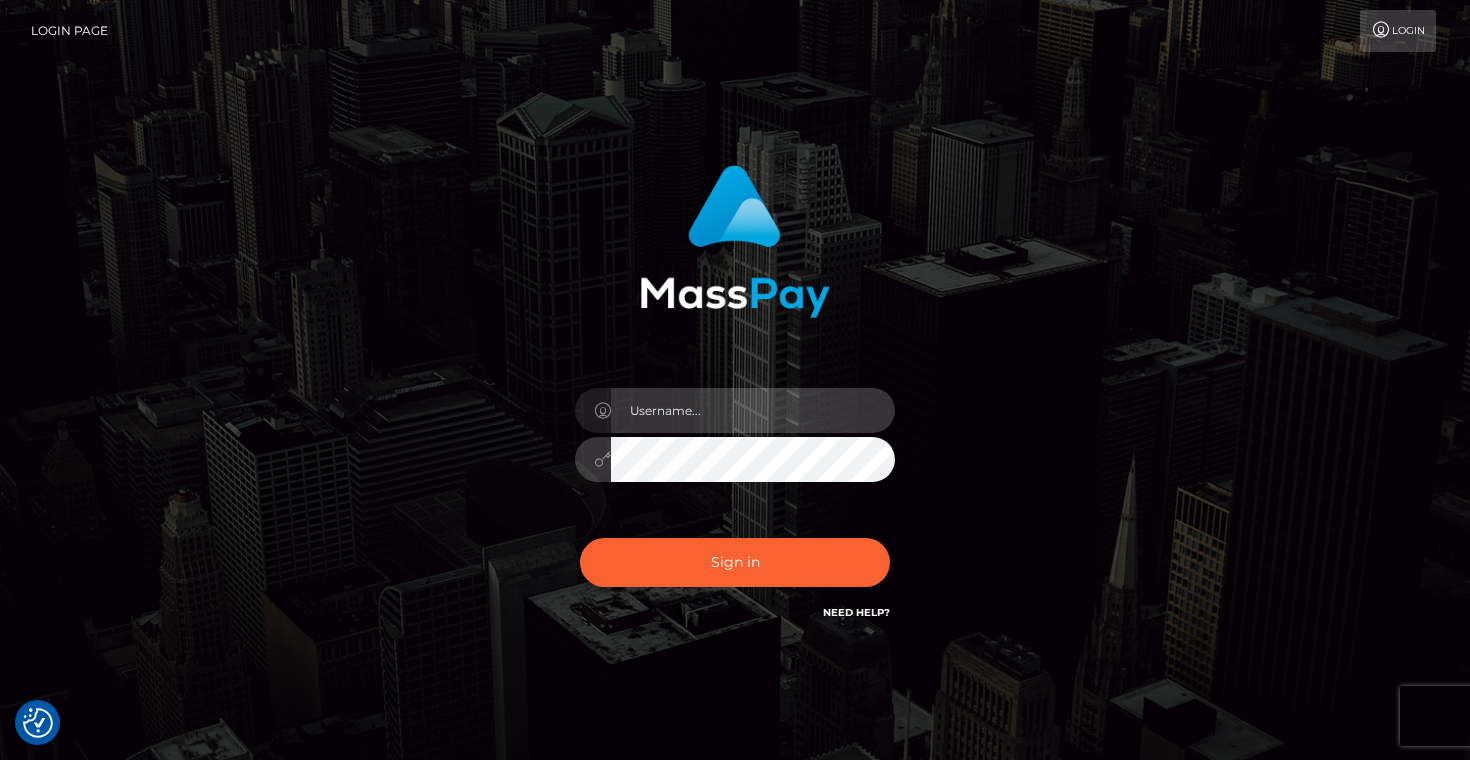 click at bounding box center [753, 410] 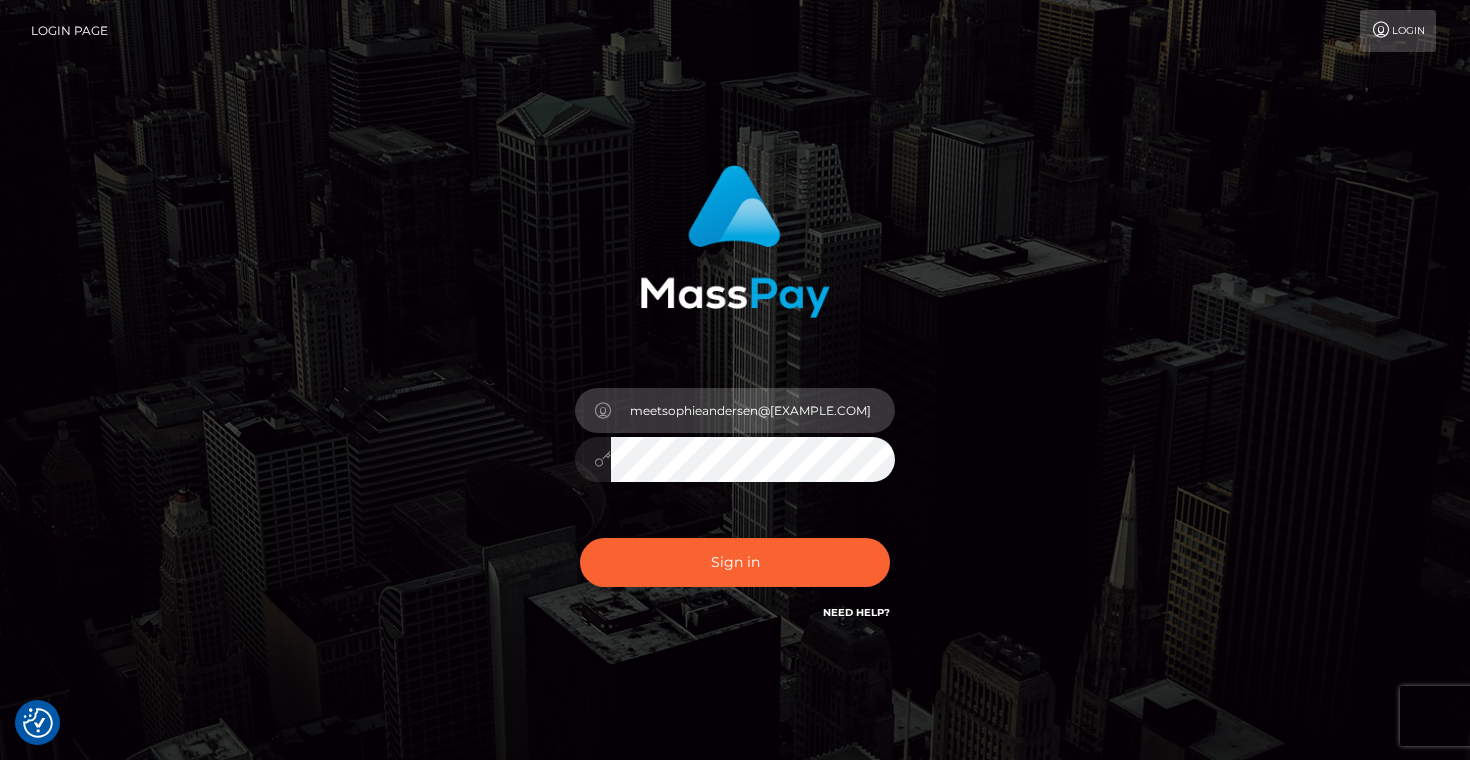 type on "meetsophieandersen@gmail.com" 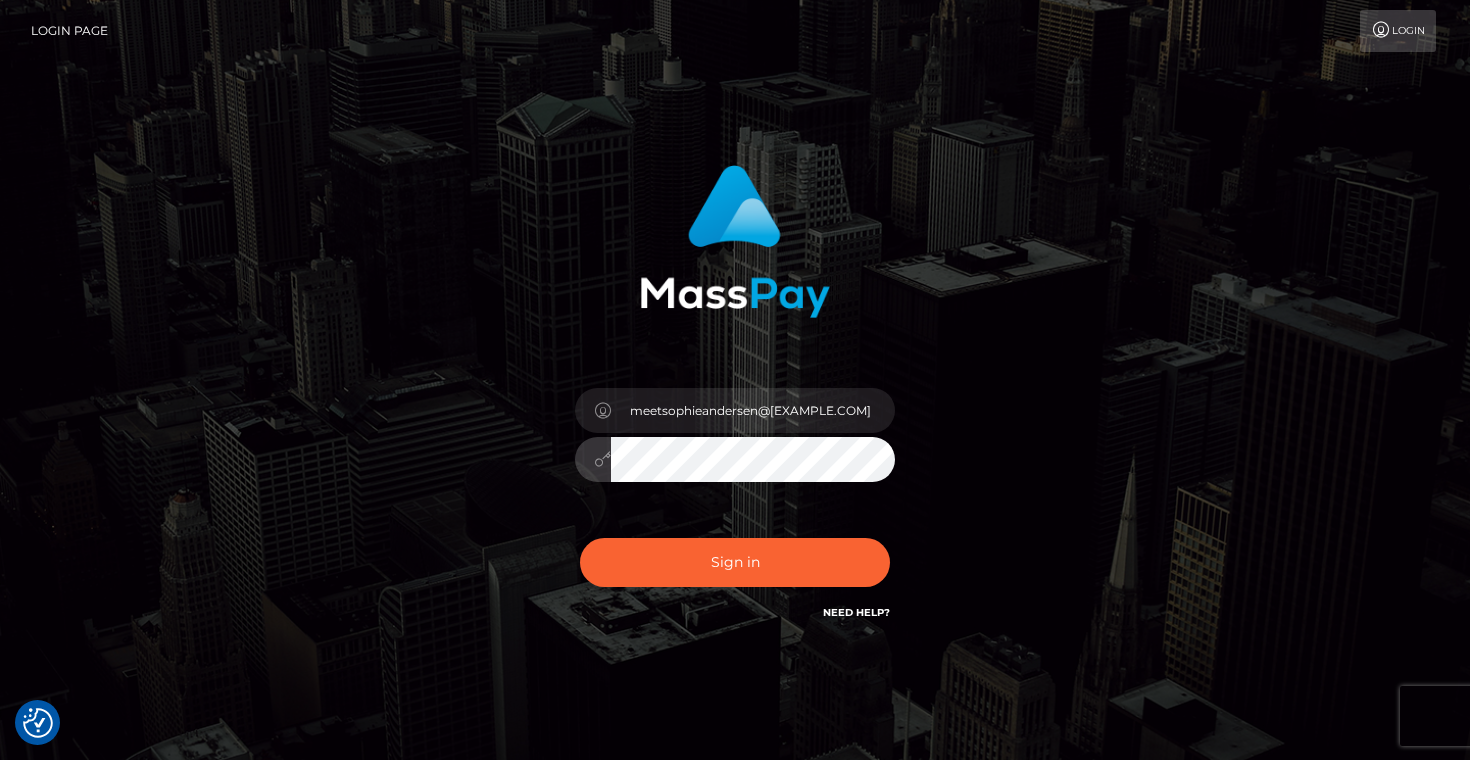 click on "Sign in" at bounding box center [735, 562] 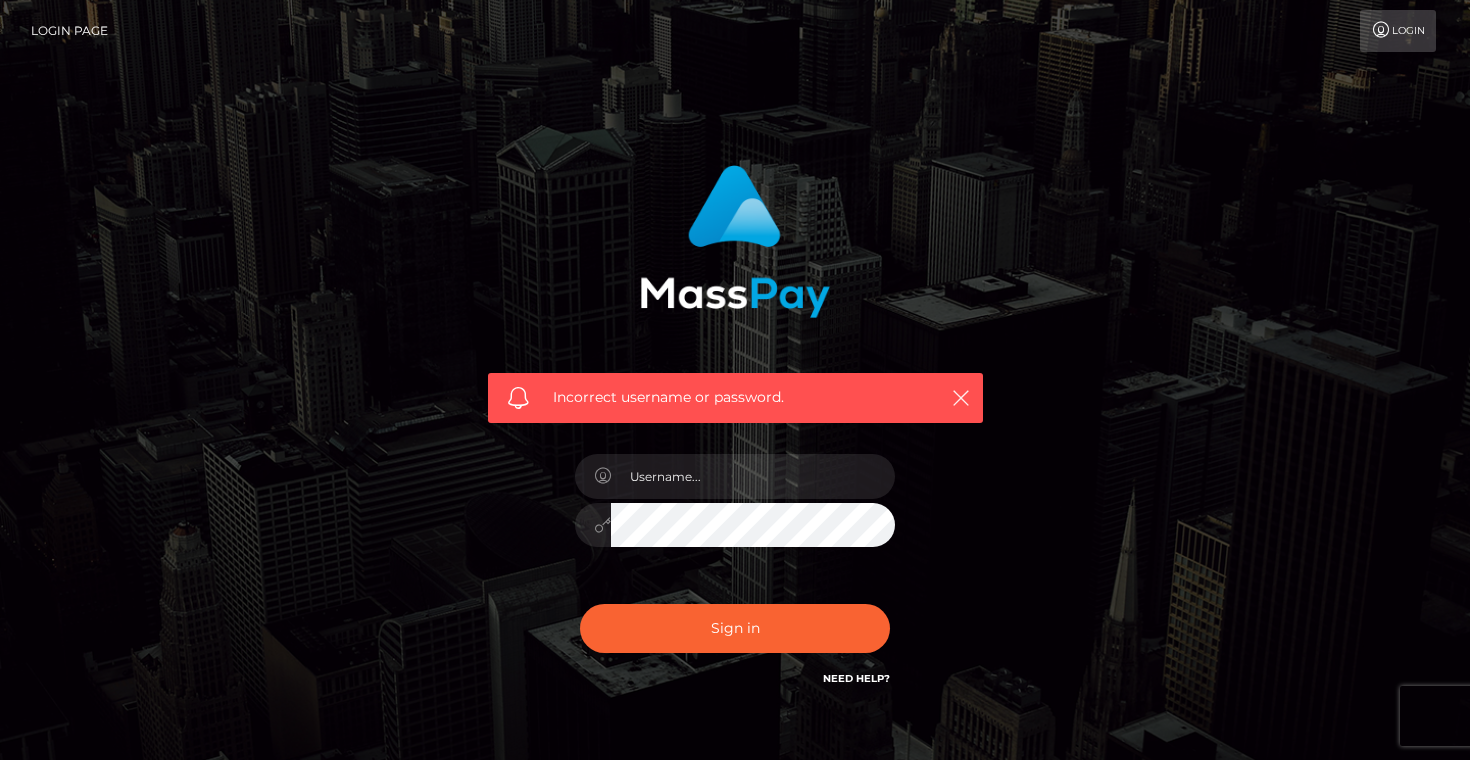 scroll, scrollTop: 0, scrollLeft: 0, axis: both 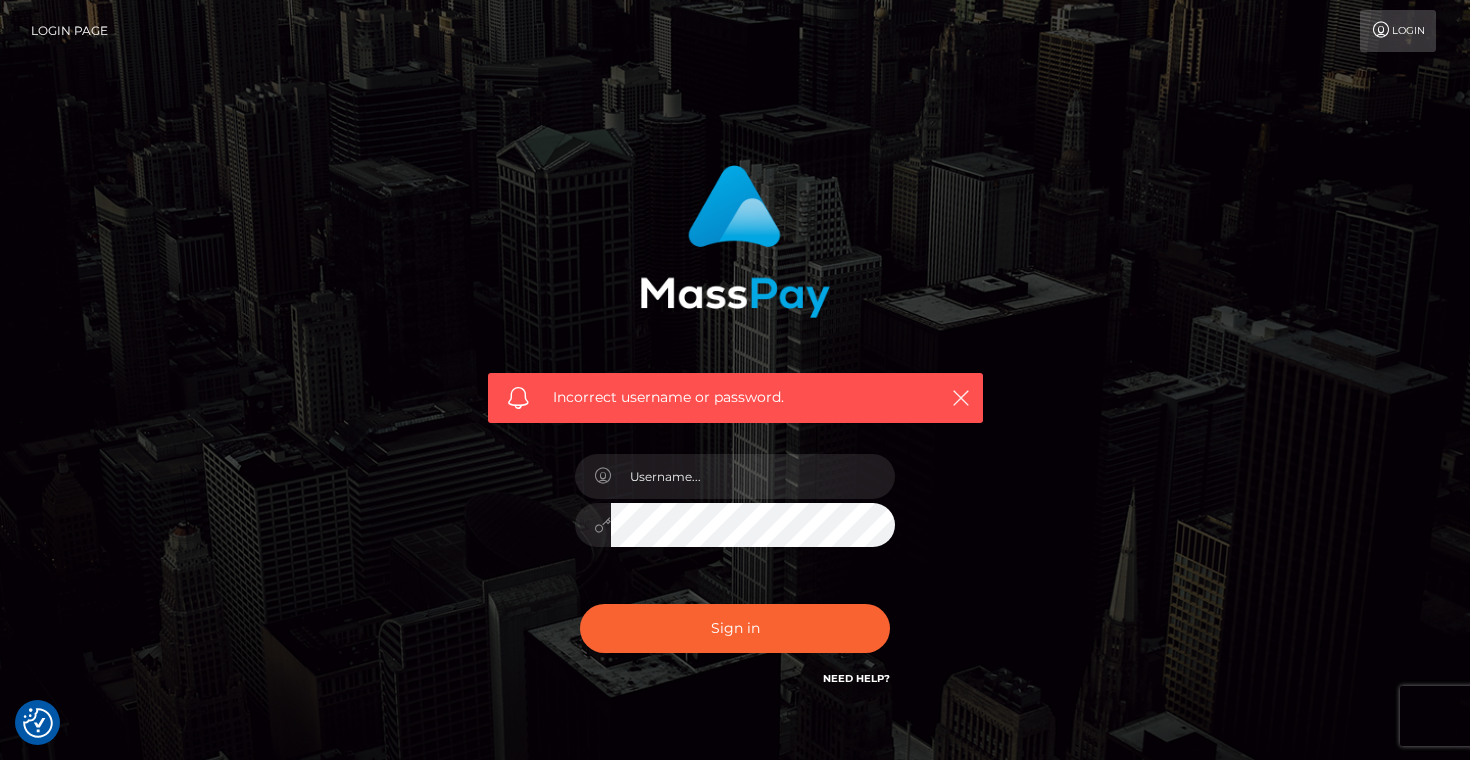 click on "Need
Help?" at bounding box center [856, 678] 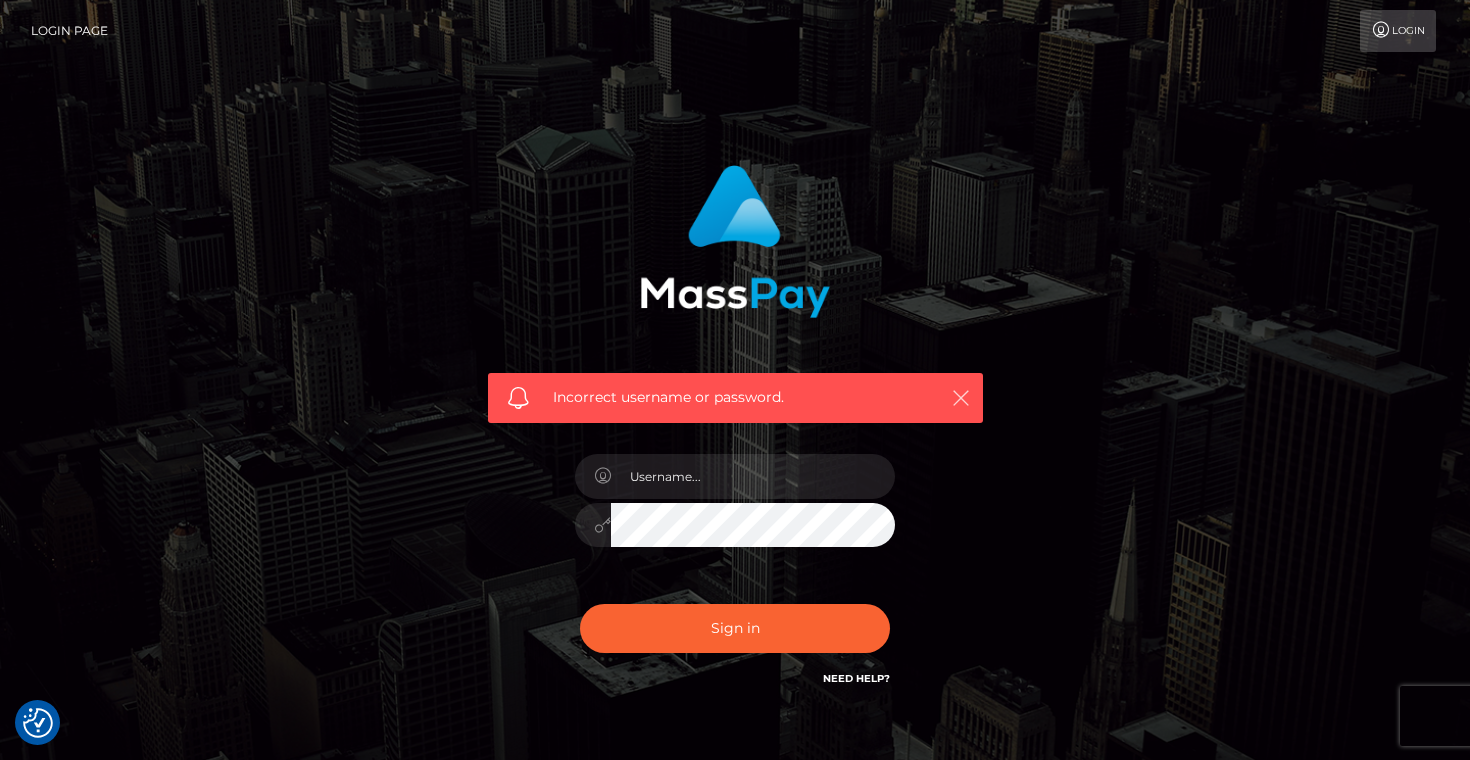 click at bounding box center [961, 398] 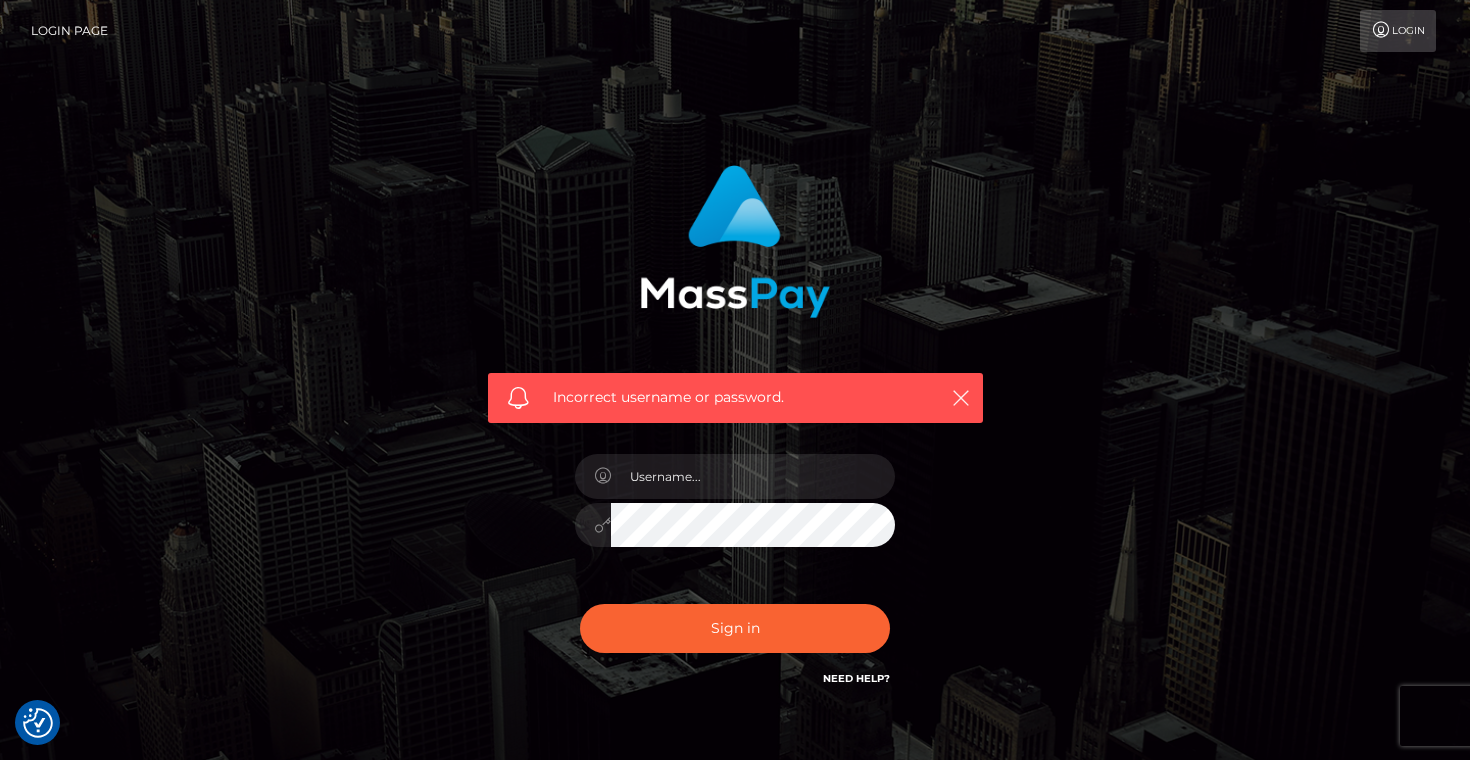 click on "Login" at bounding box center [1398, 31] 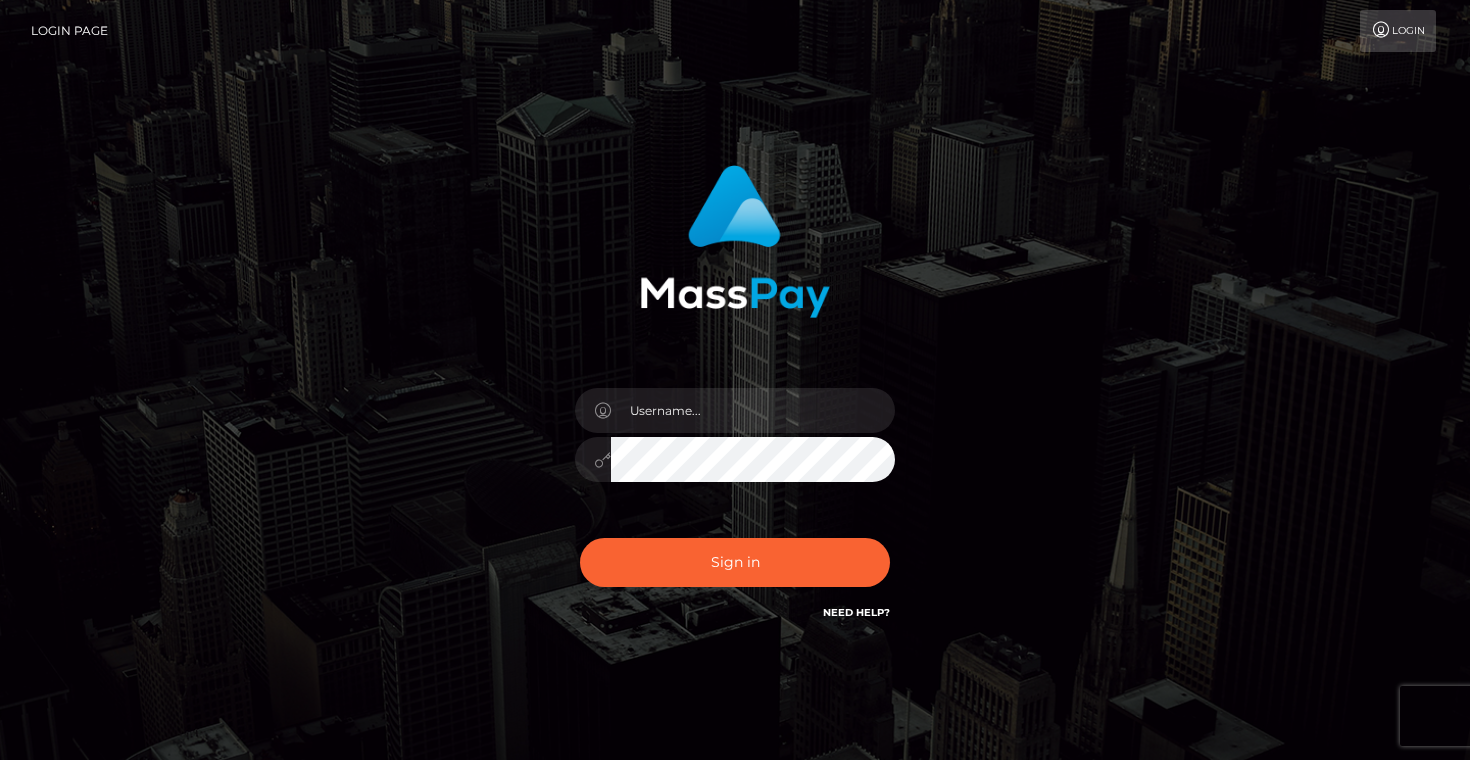scroll, scrollTop: 0, scrollLeft: 0, axis: both 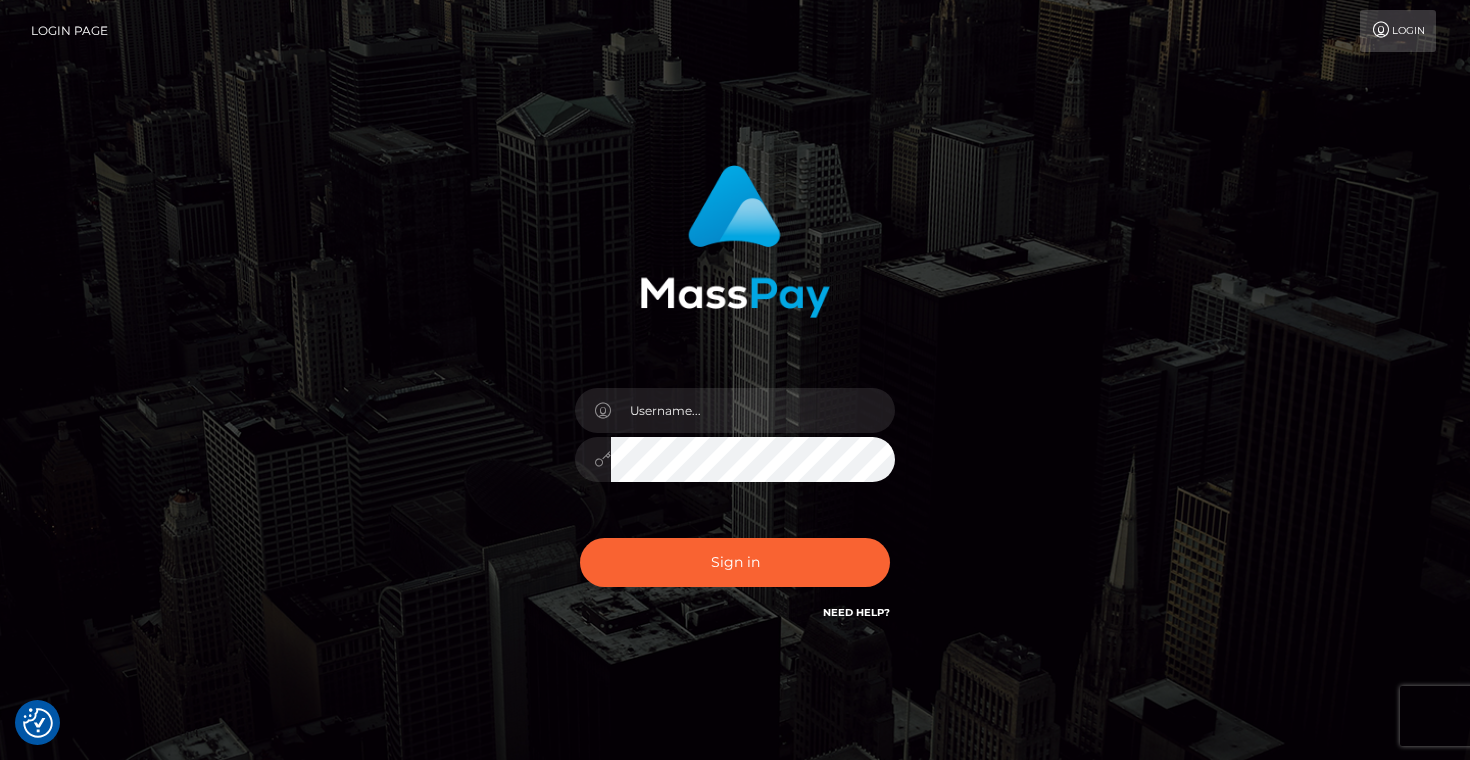 click on "Need
Help?" at bounding box center [856, 612] 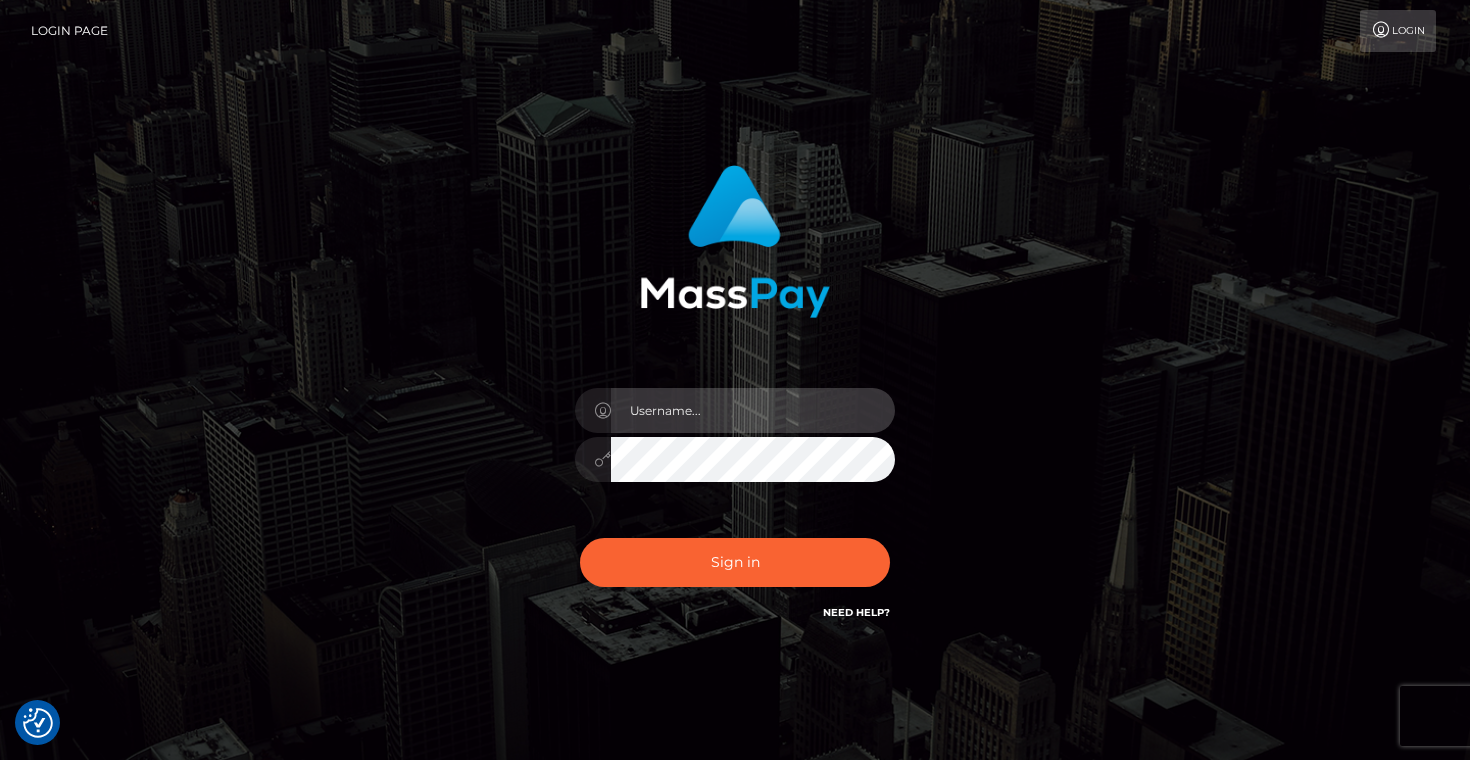 click at bounding box center [753, 410] 